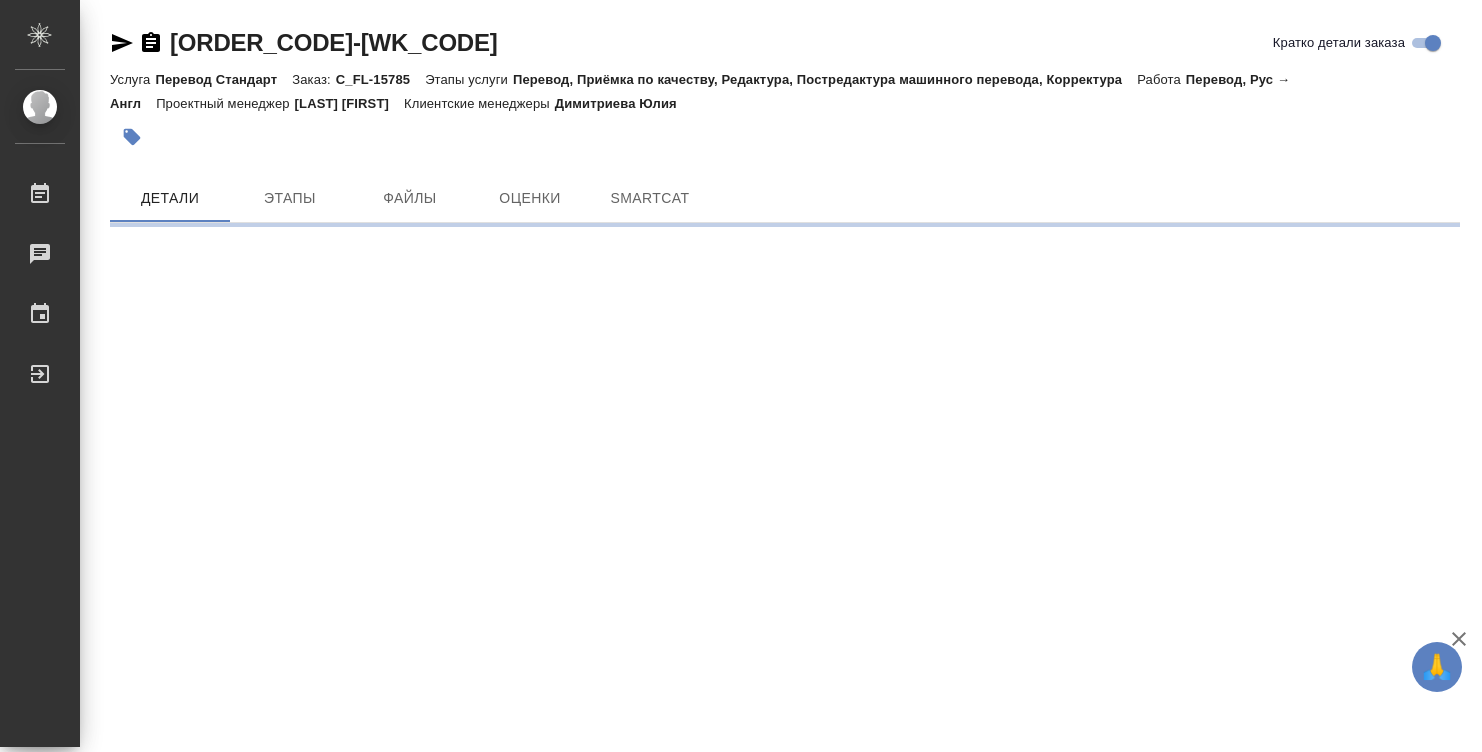 scroll, scrollTop: 0, scrollLeft: 0, axis: both 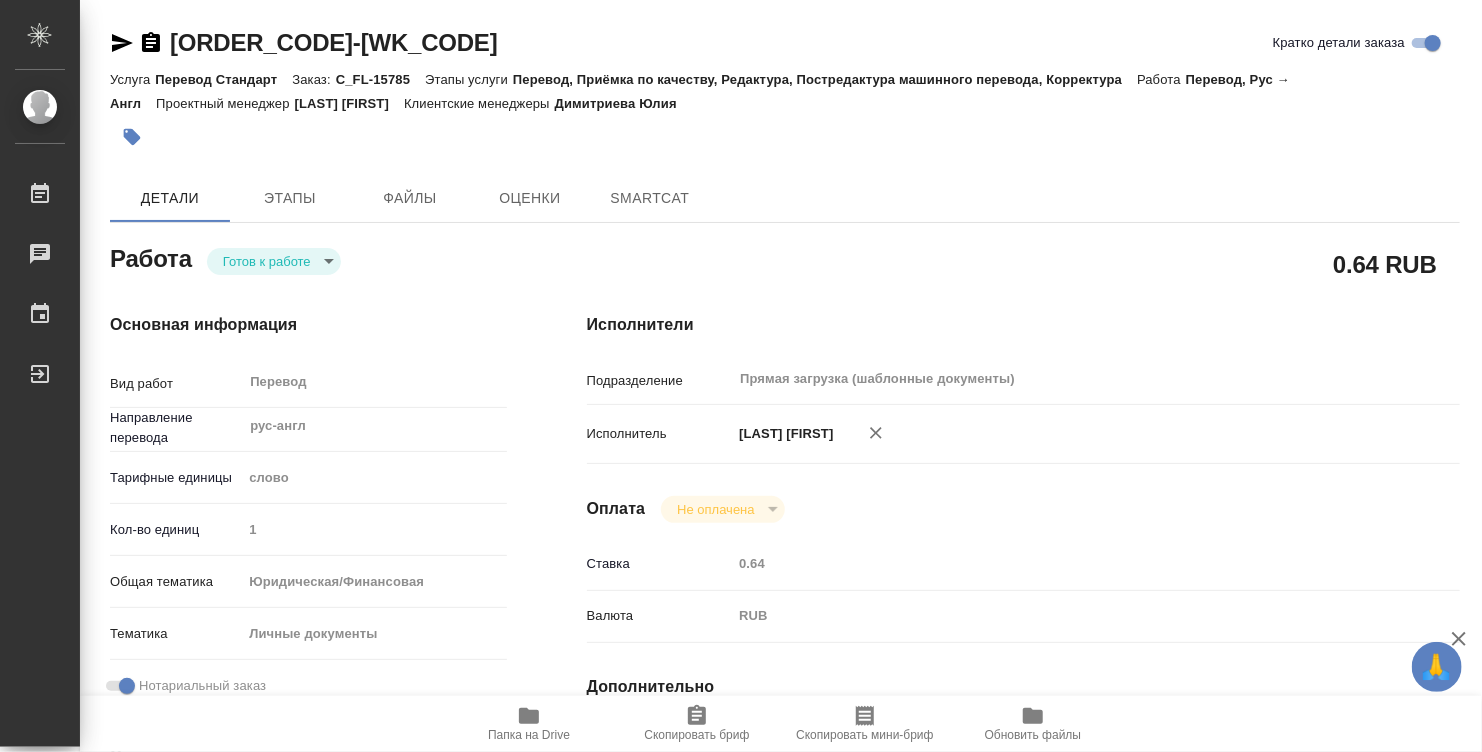 type on "x" 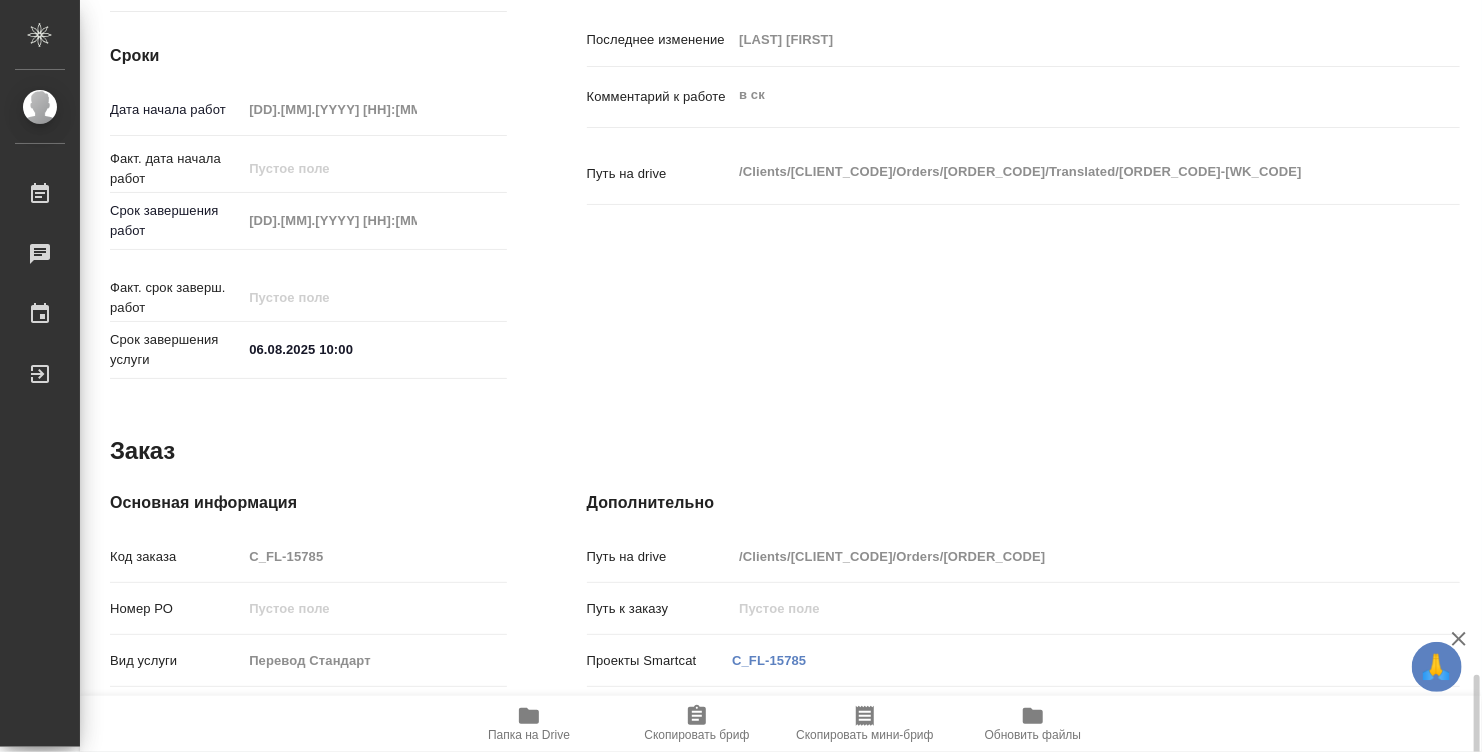 scroll, scrollTop: 954, scrollLeft: 0, axis: vertical 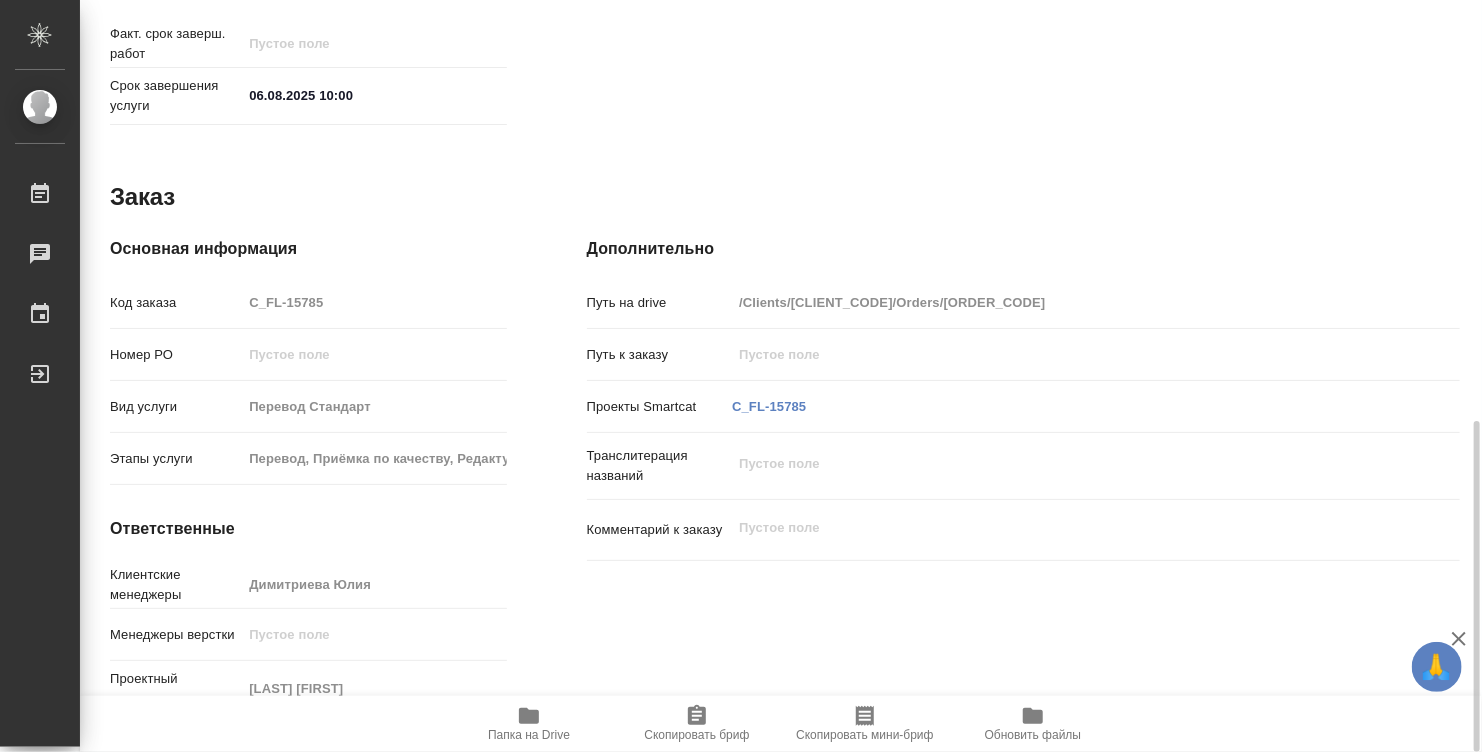 type on "x" 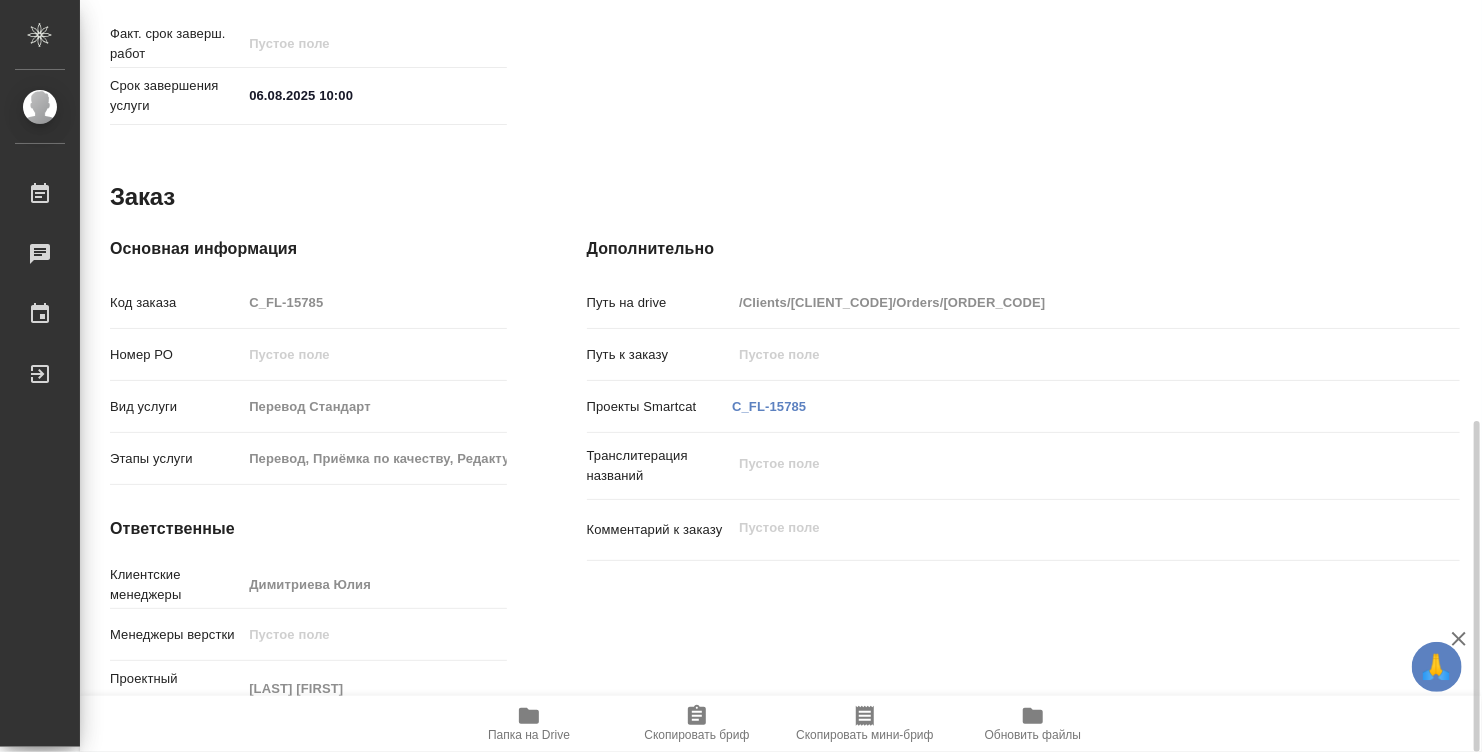 type on "x" 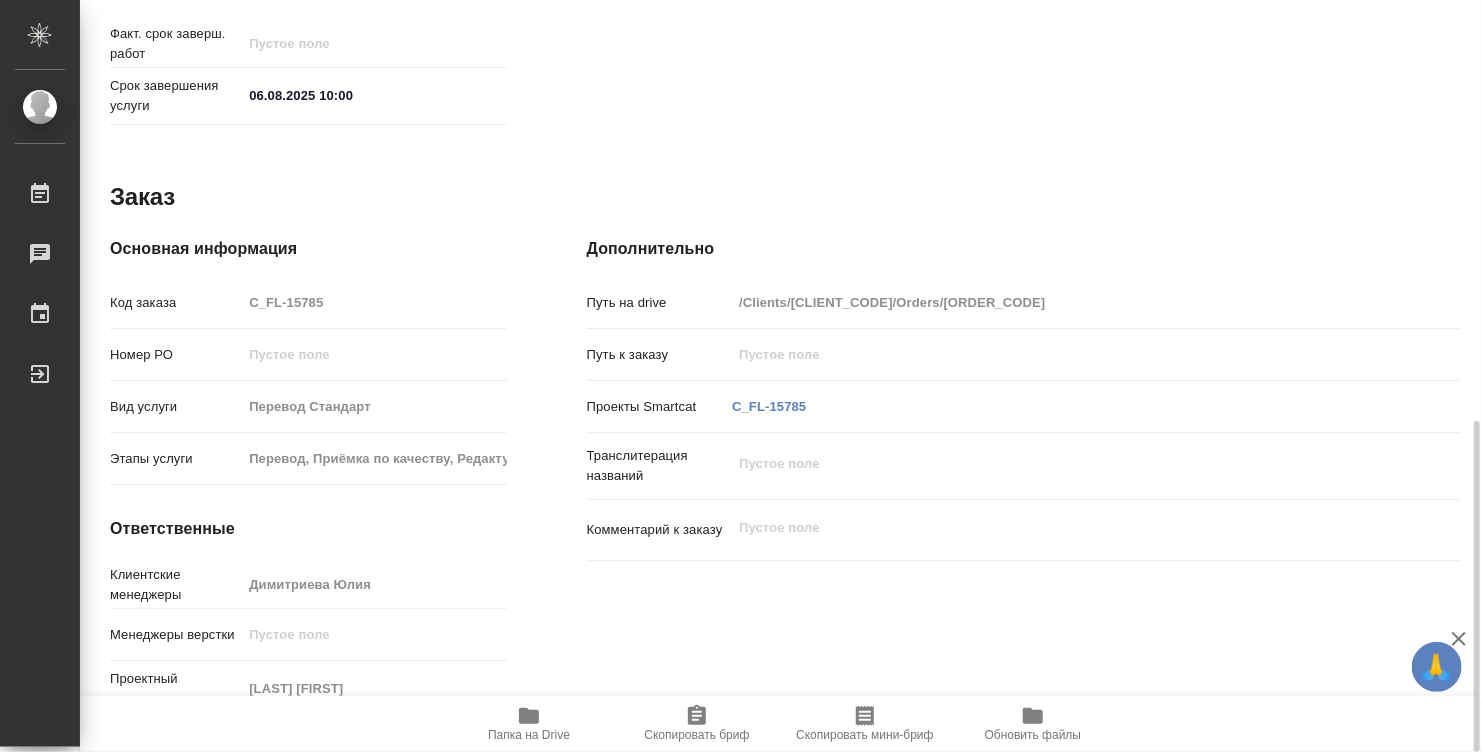 type on "x" 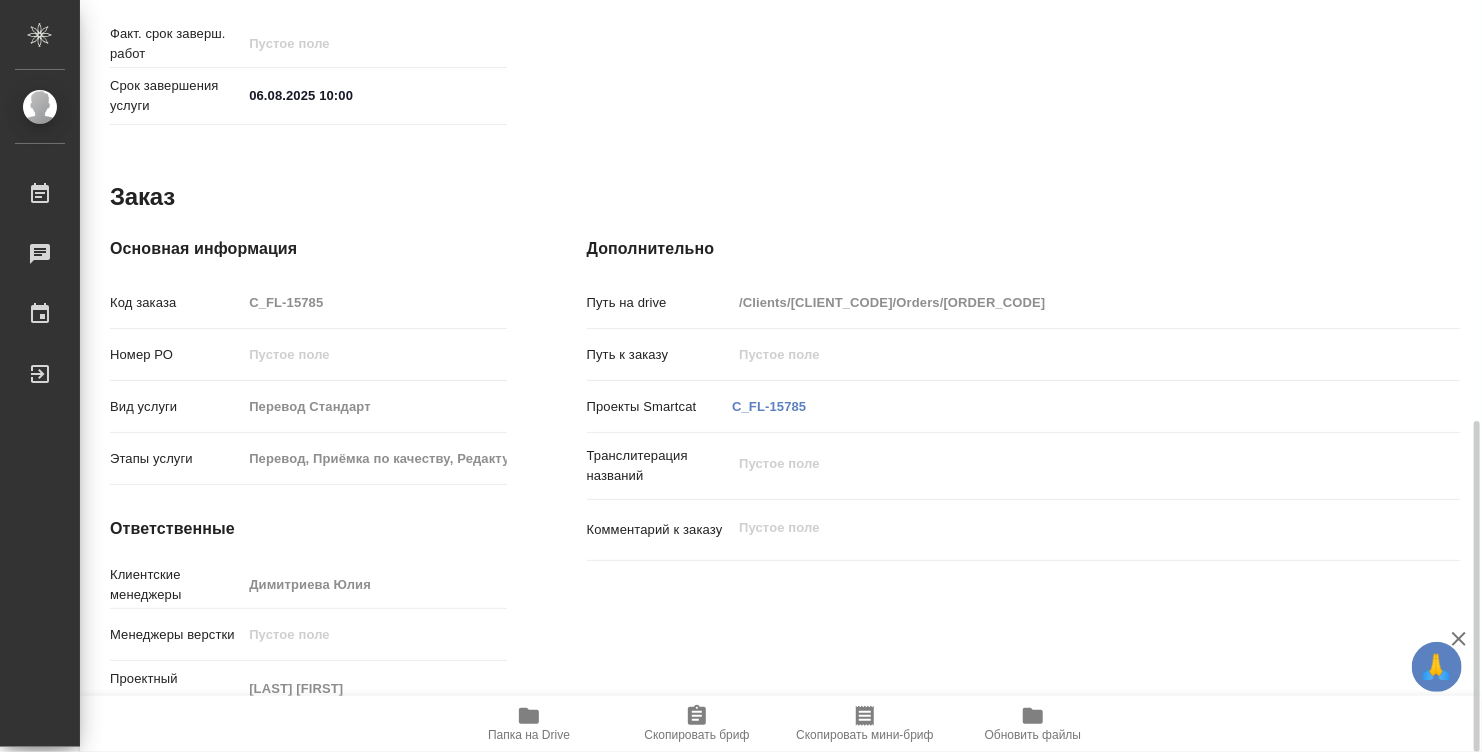 type on "x" 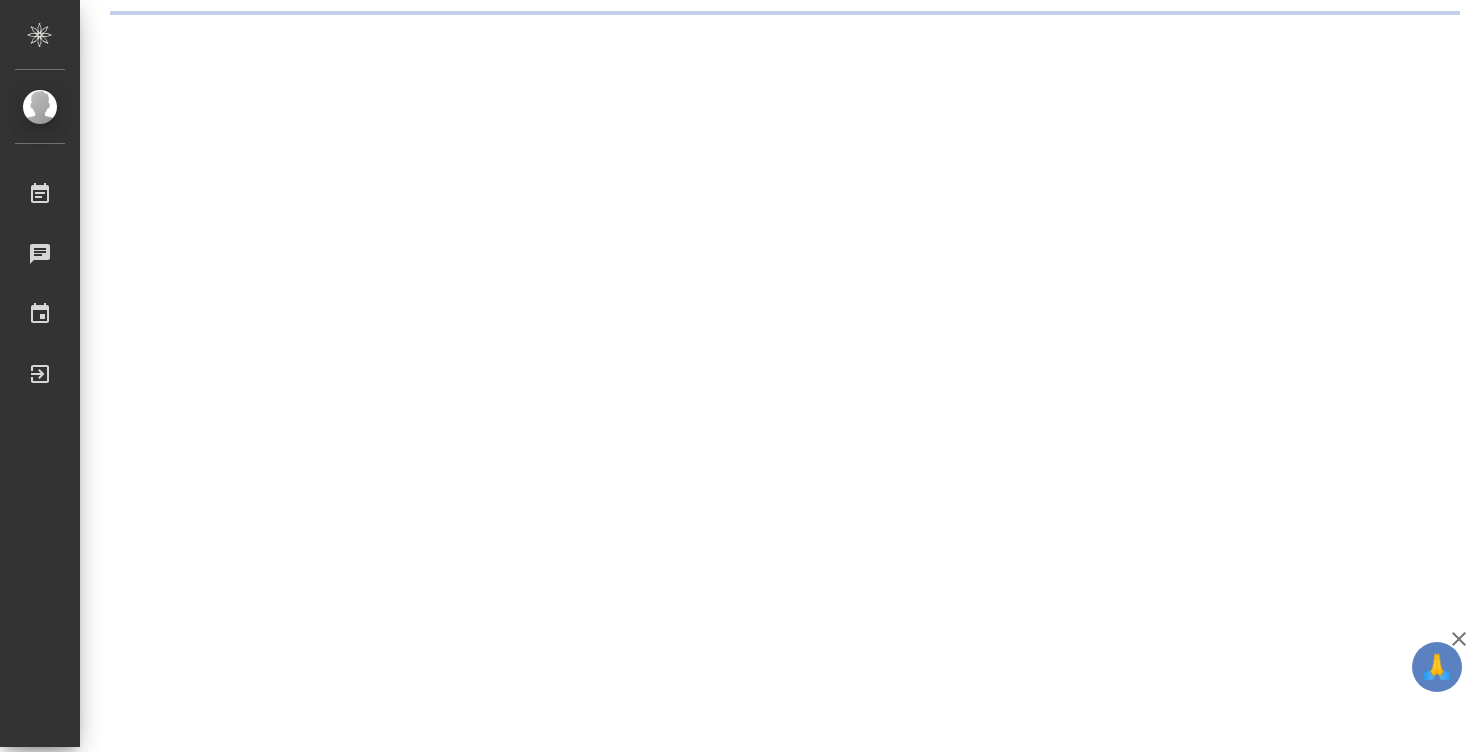 scroll, scrollTop: 0, scrollLeft: 0, axis: both 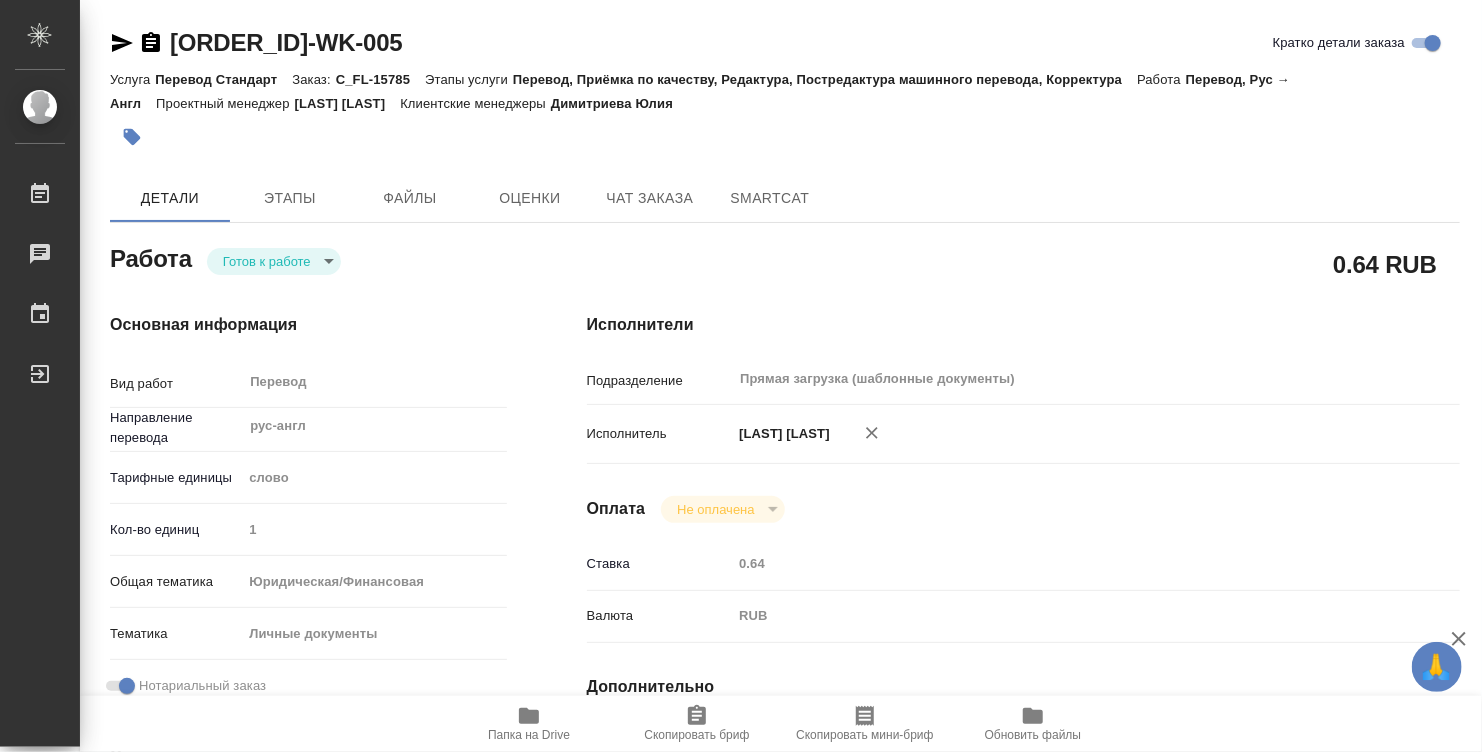 type on "x" 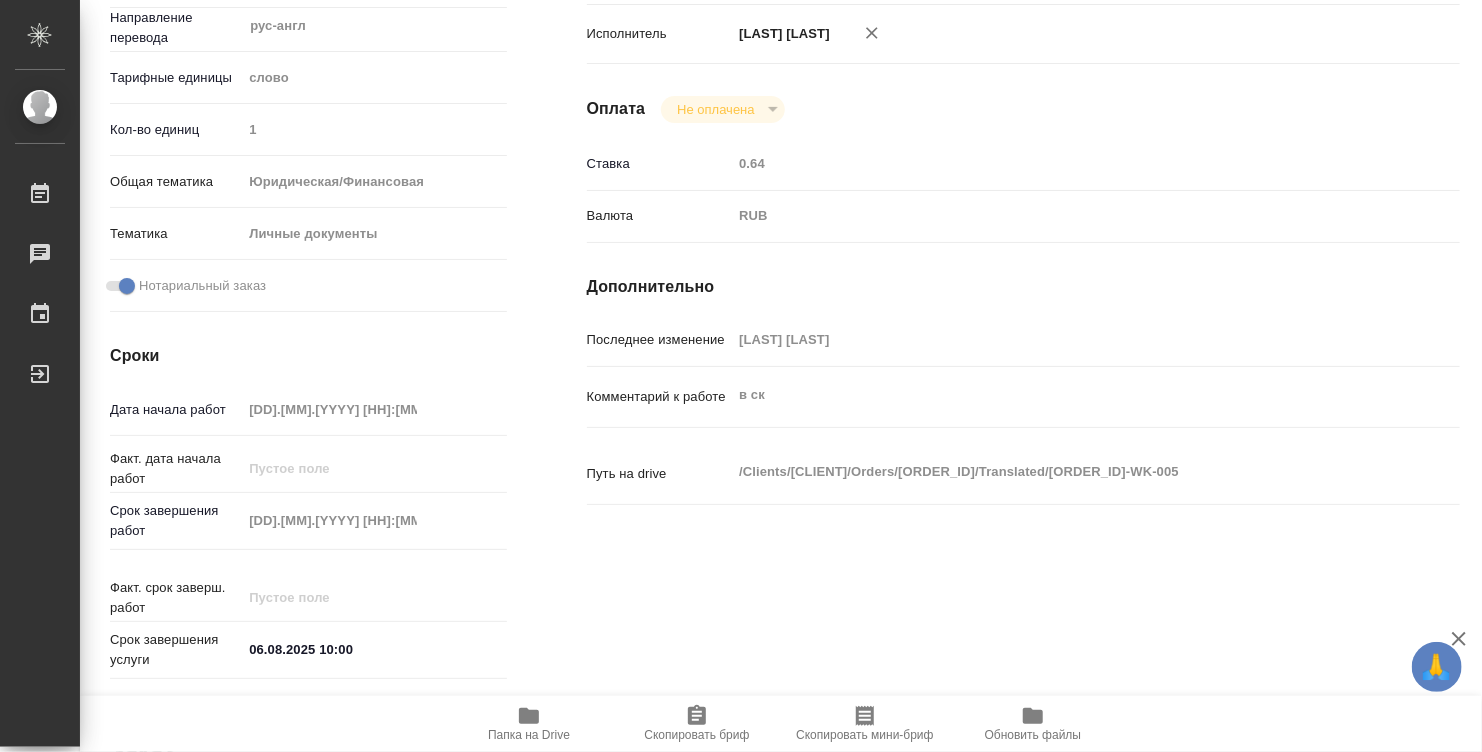 scroll, scrollTop: 900, scrollLeft: 0, axis: vertical 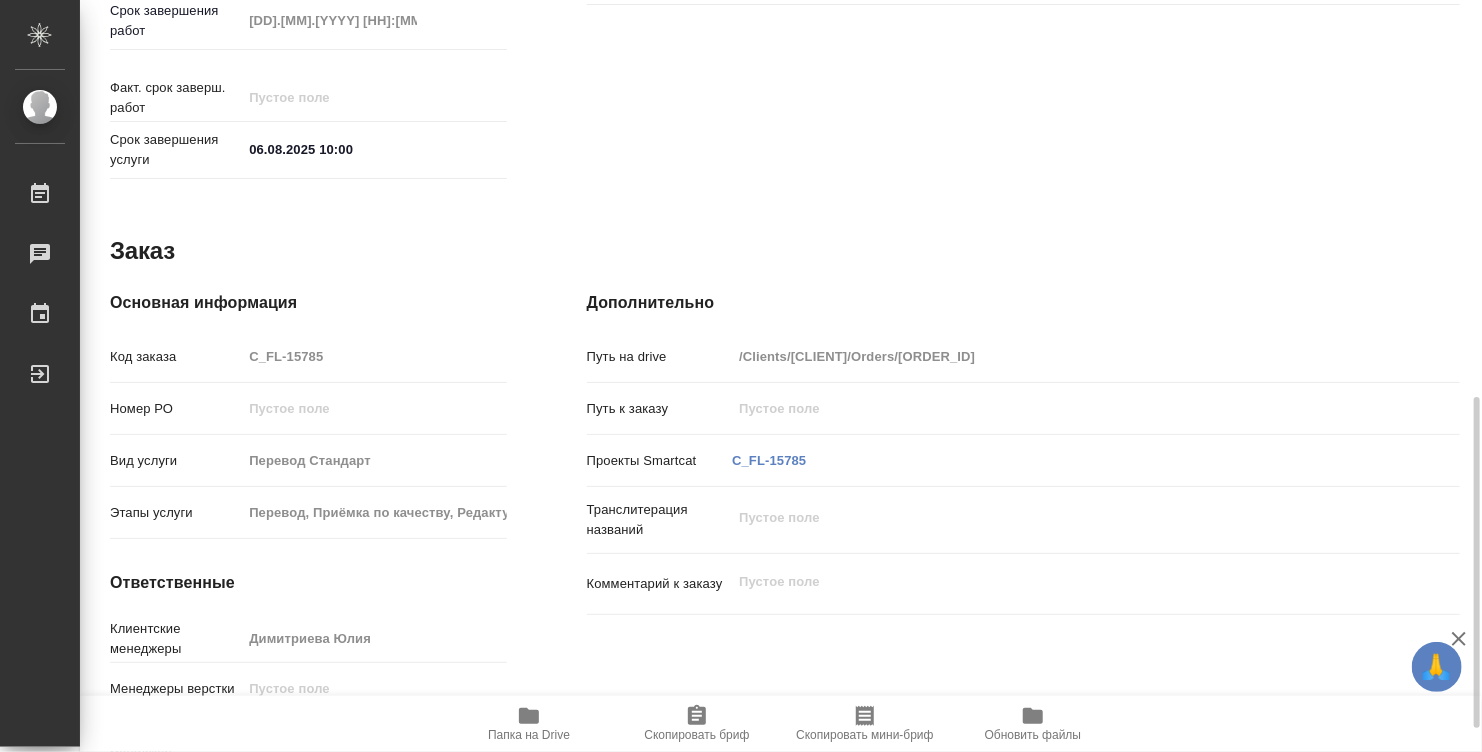 type on "x" 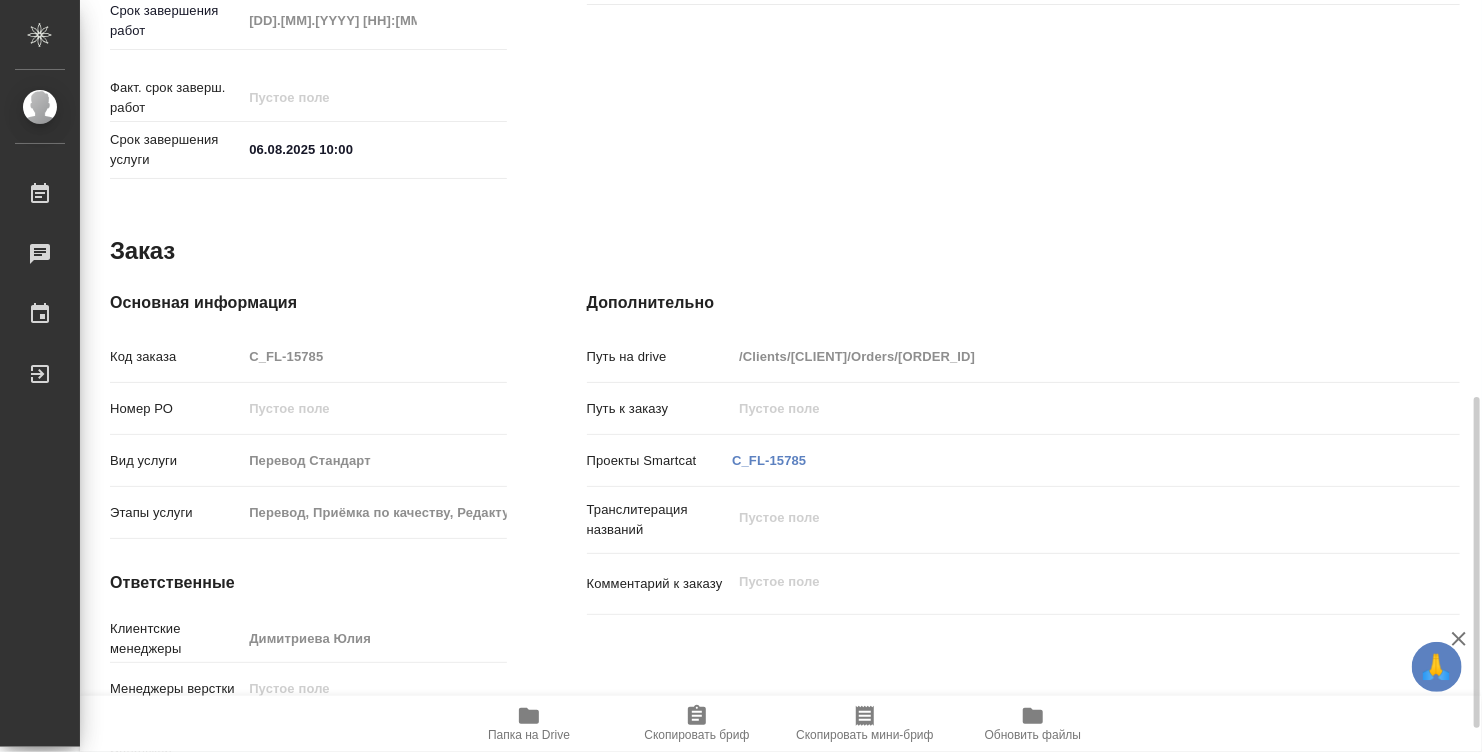 type on "x" 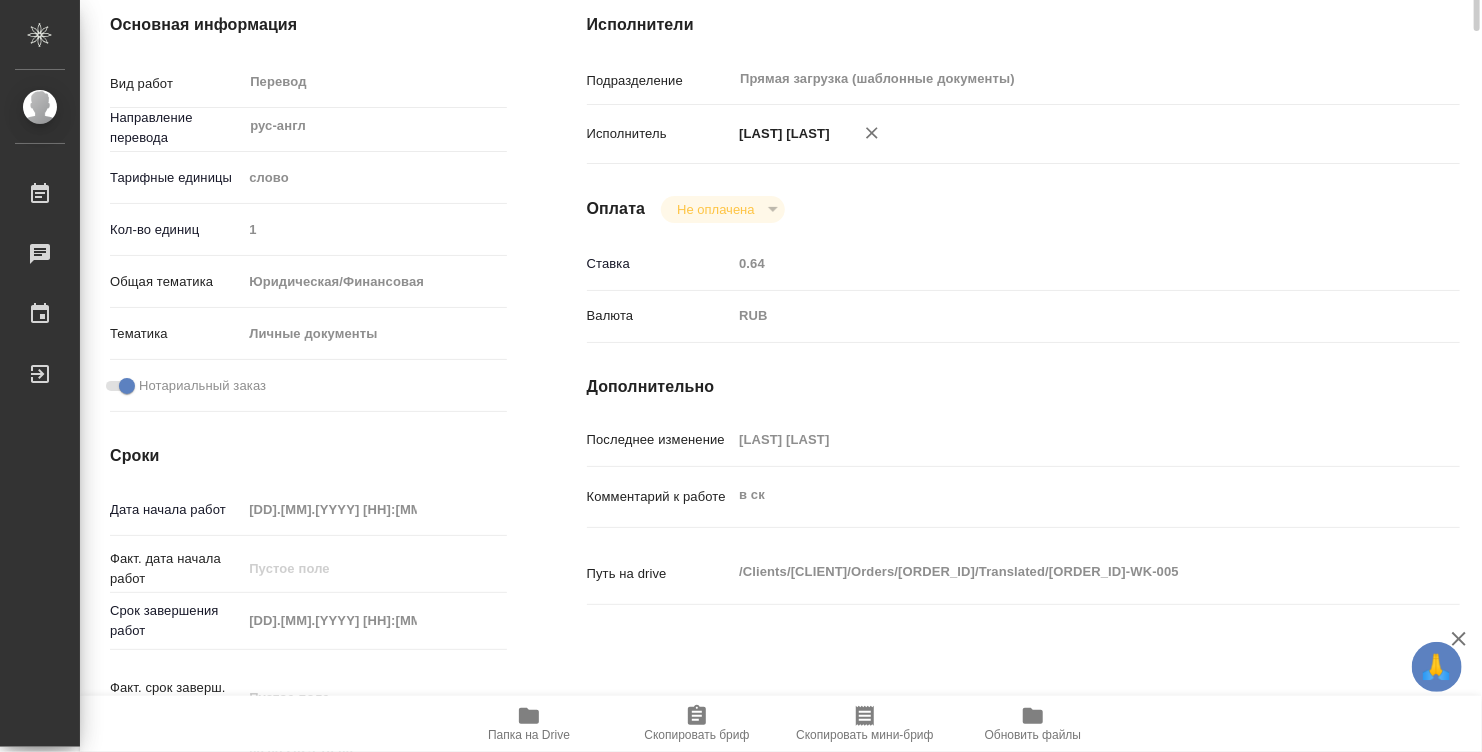 scroll, scrollTop: 0, scrollLeft: 0, axis: both 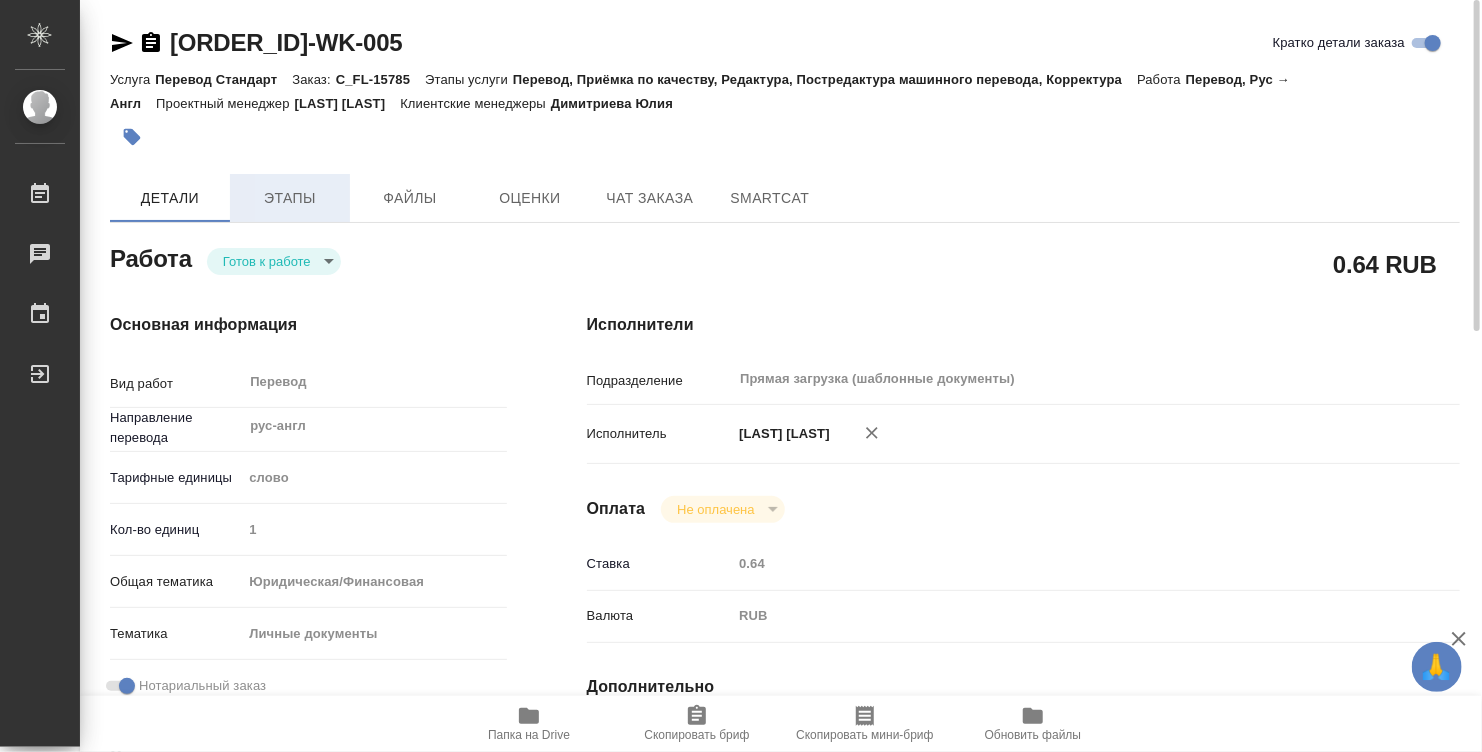 click on "Этапы" at bounding box center (290, 198) 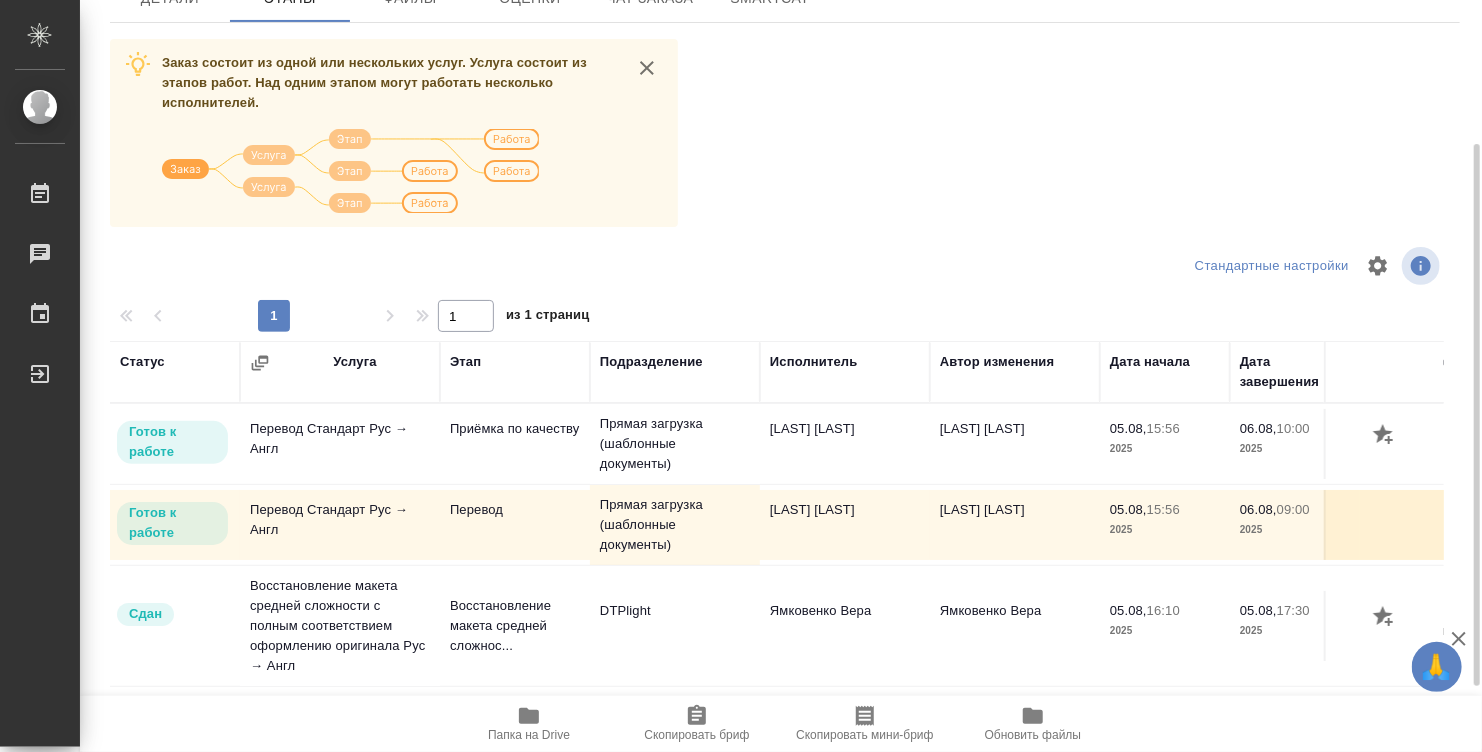 scroll, scrollTop: 0, scrollLeft: 0, axis: both 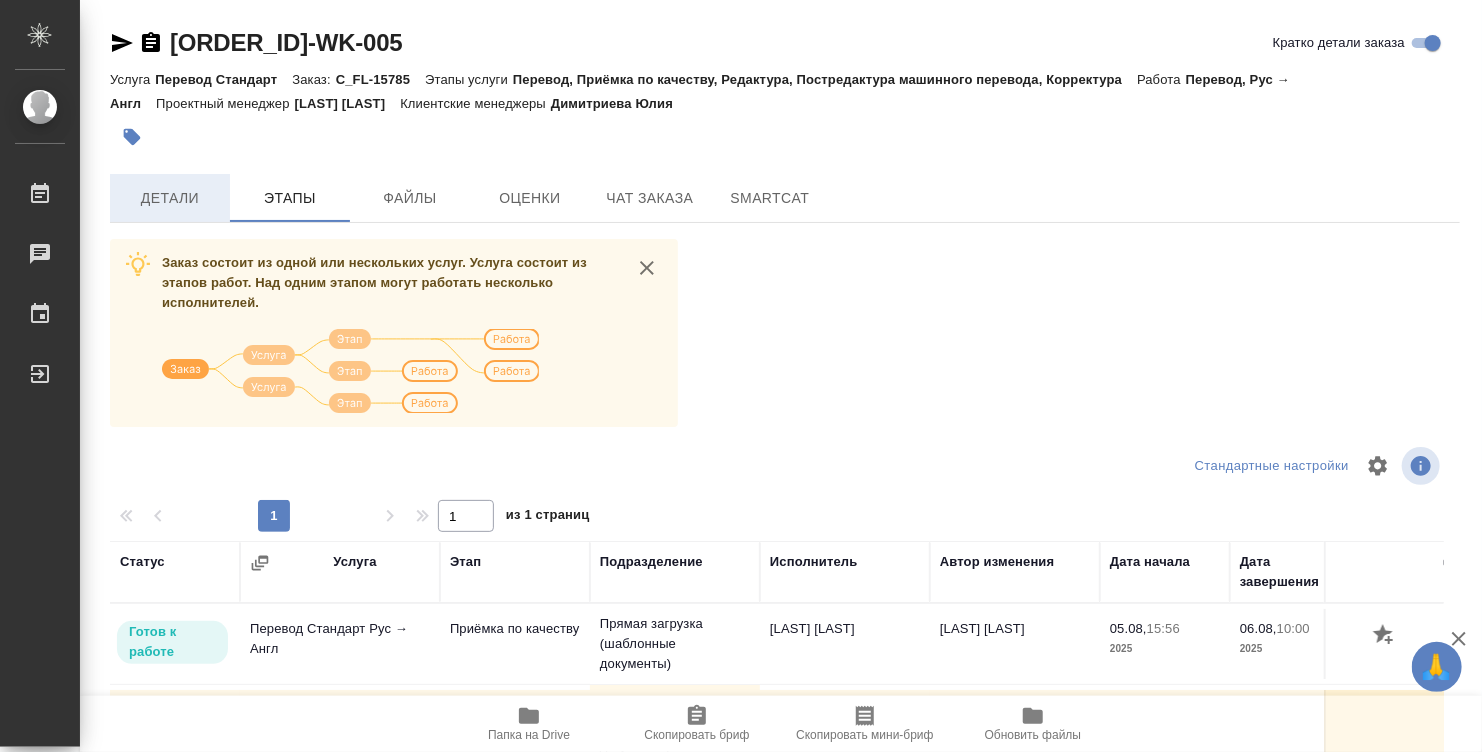 click on "Детали" at bounding box center (170, 198) 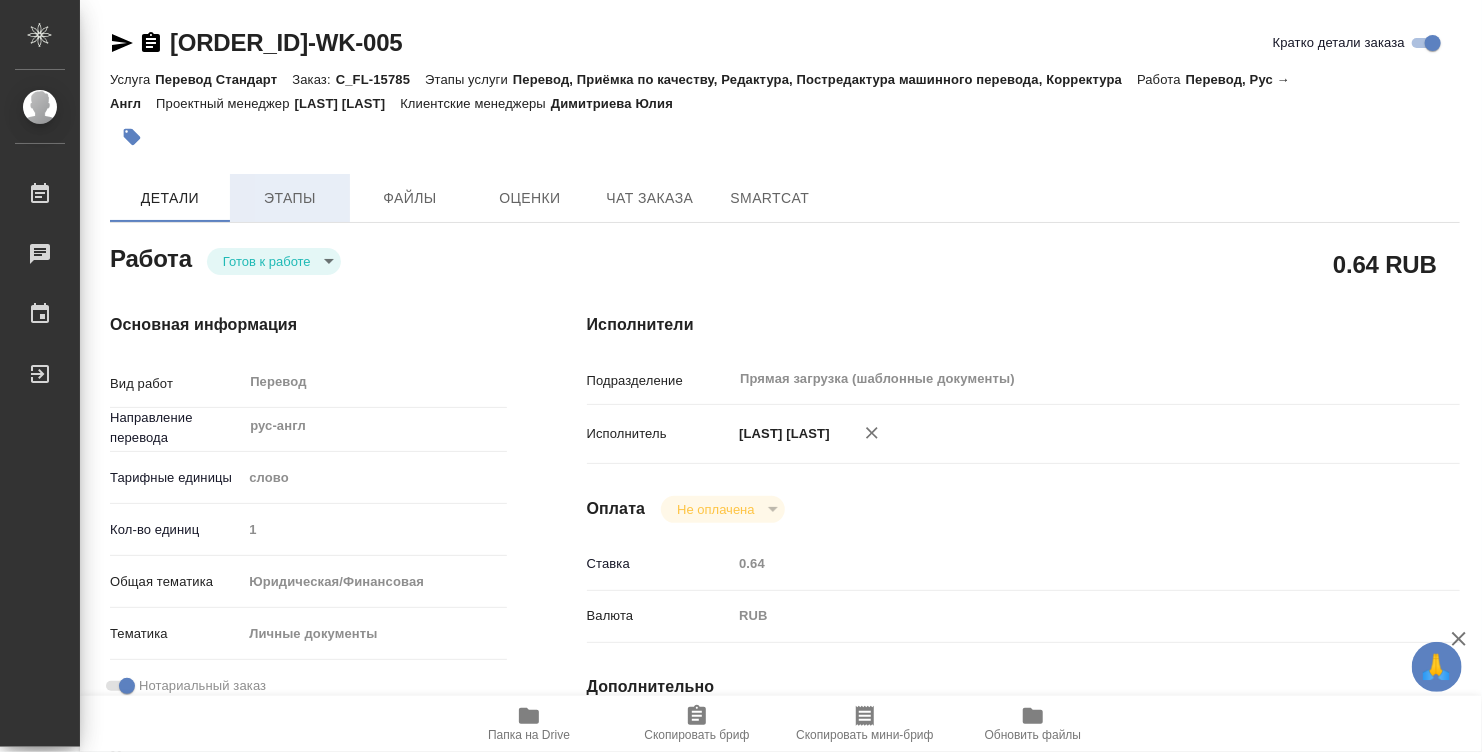 type on "x" 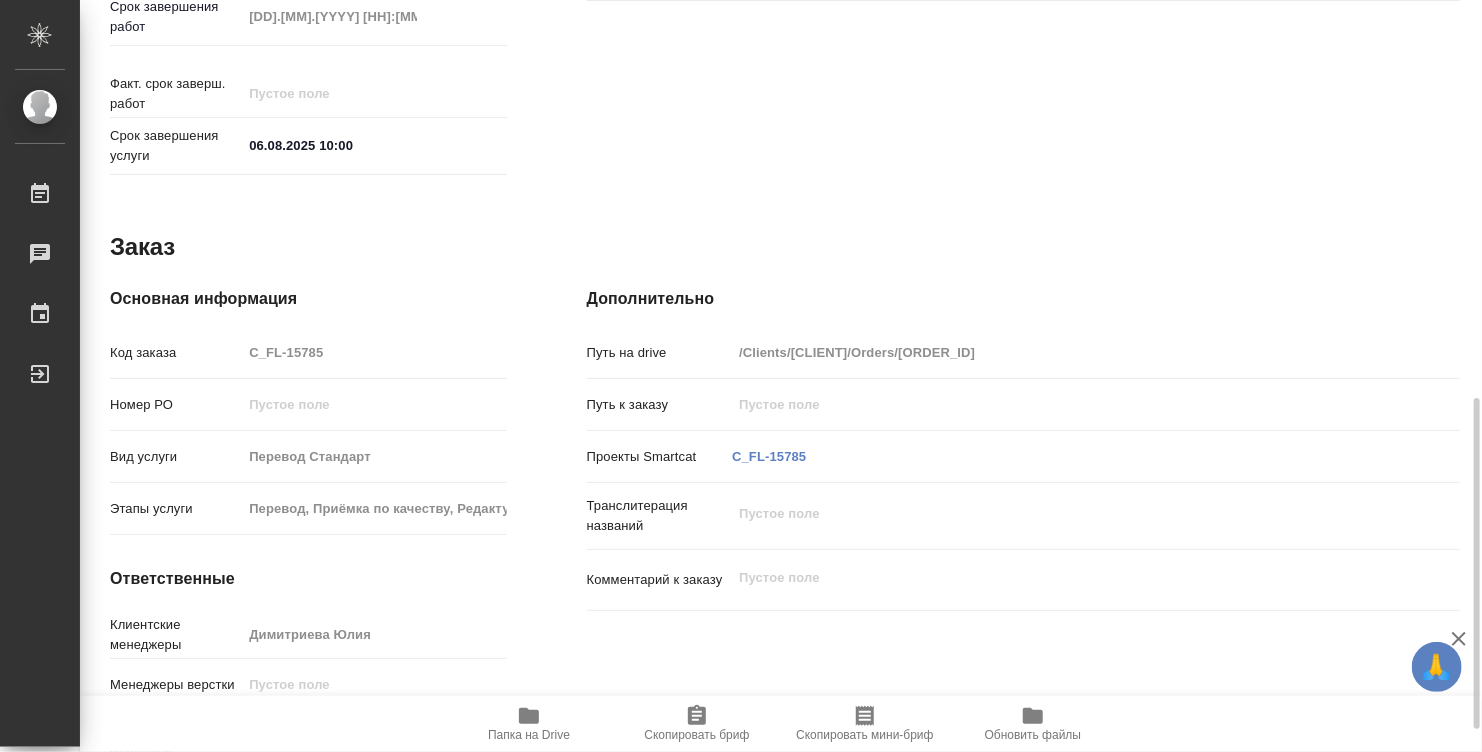 type on "x" 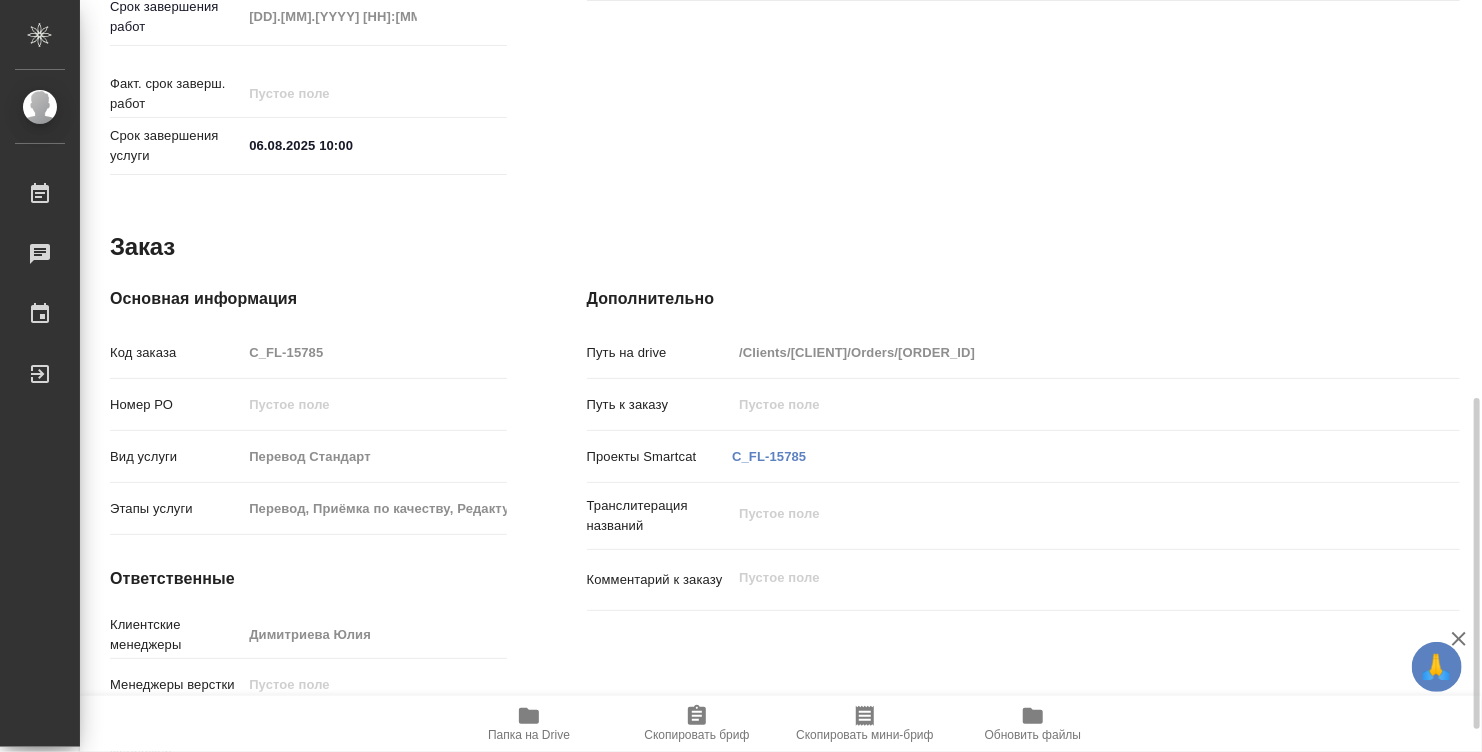 type on "x" 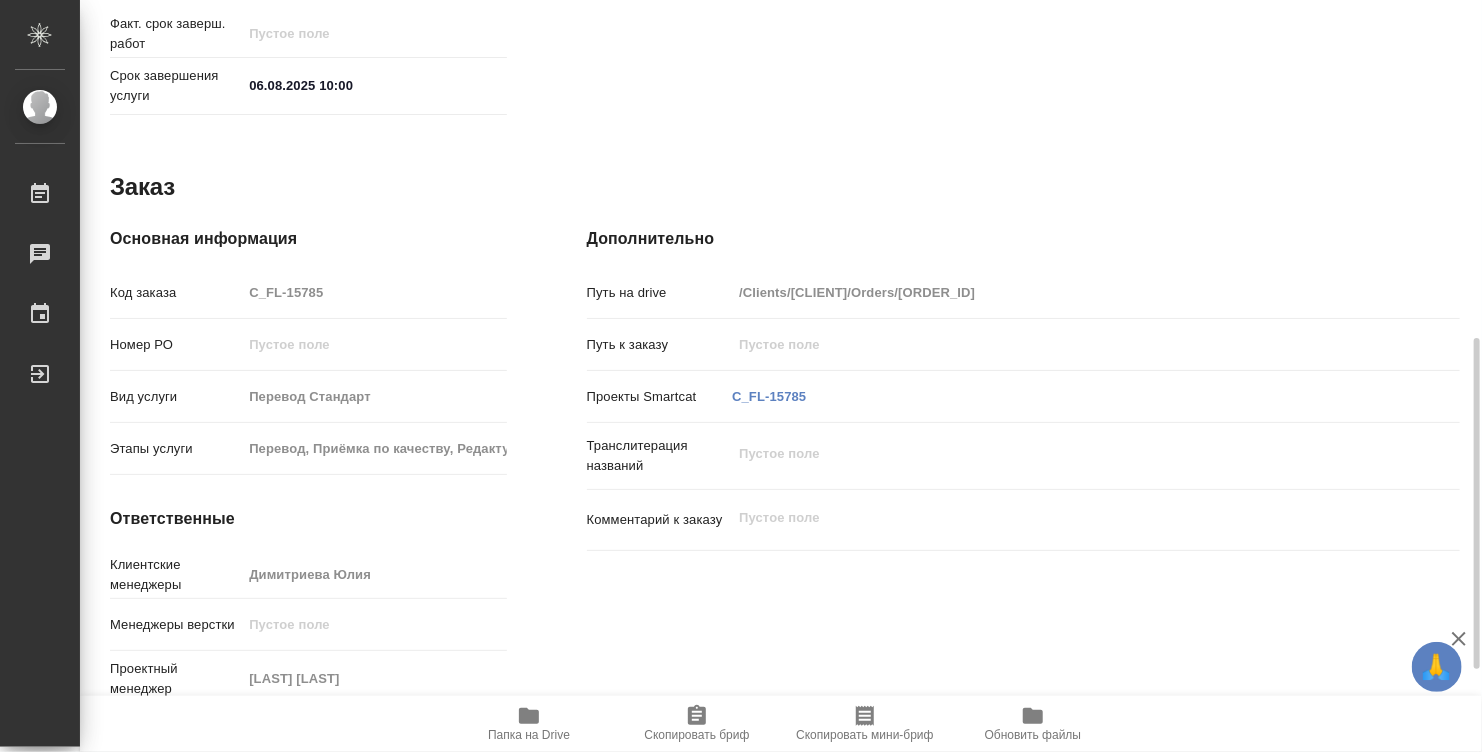 scroll, scrollTop: 968, scrollLeft: 0, axis: vertical 